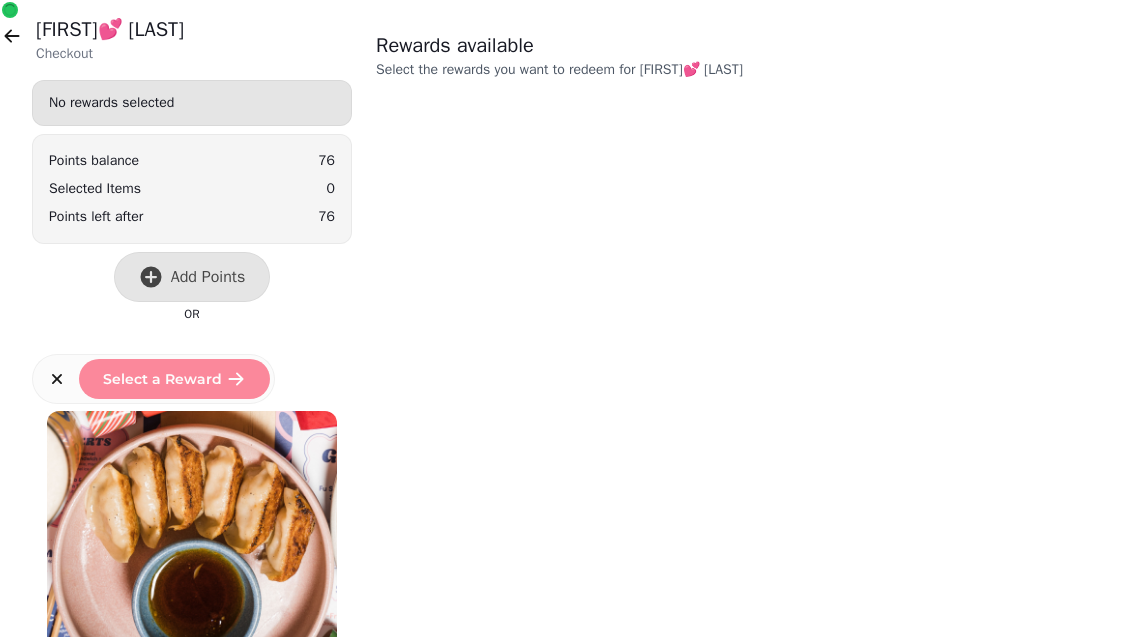 scroll, scrollTop: 0, scrollLeft: 0, axis: both 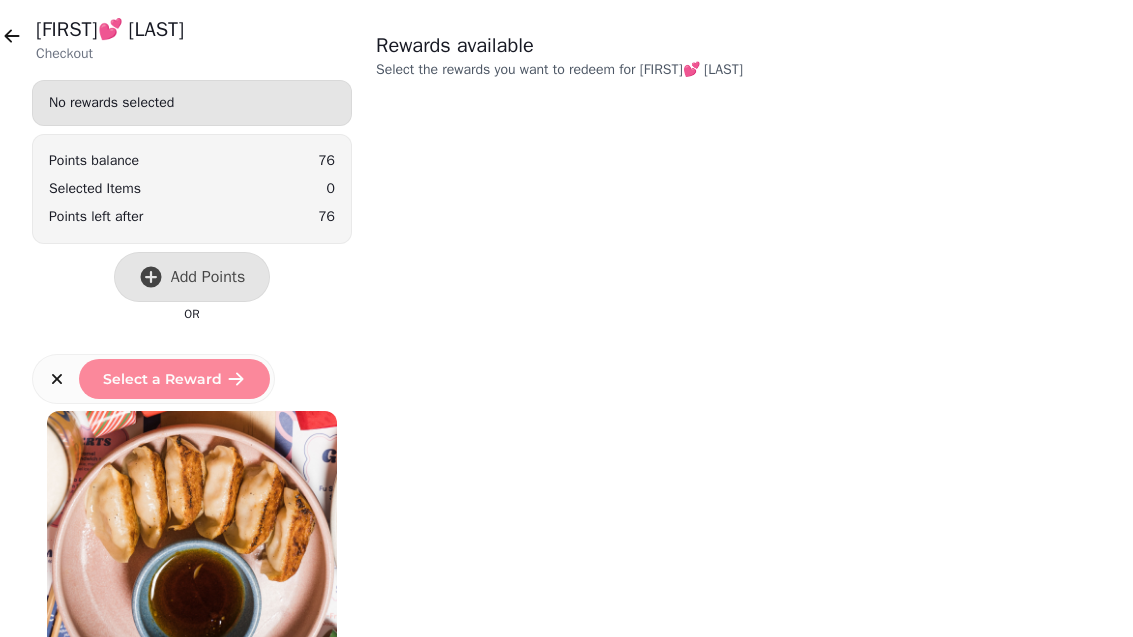 click on "Gabrielle💕   Moldauer Checkout" at bounding box center [192, 40] 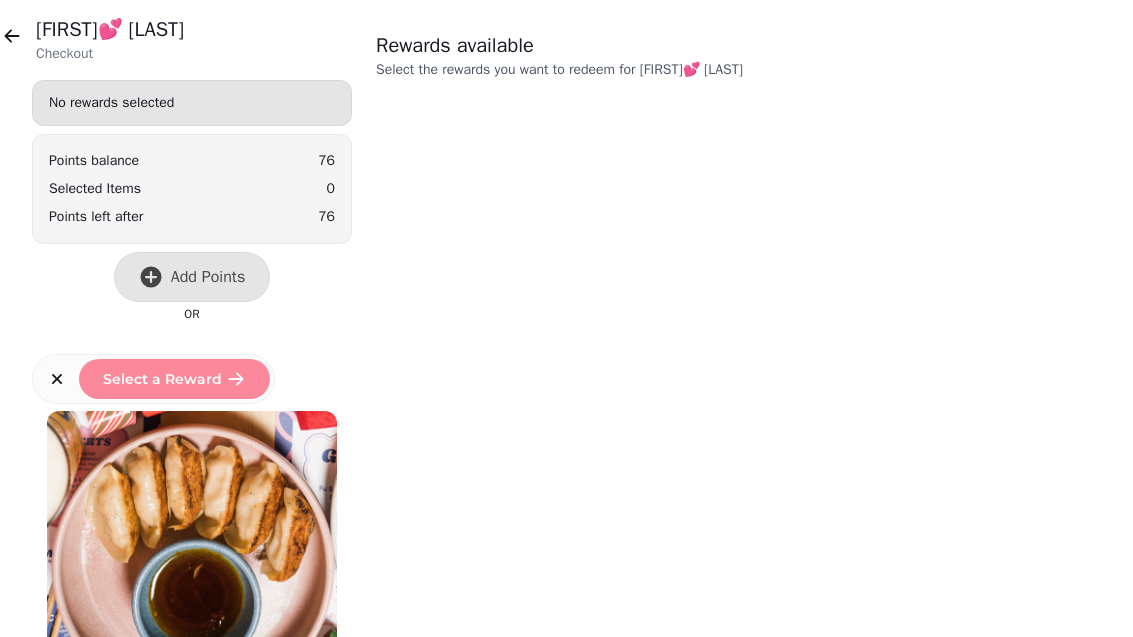 click at bounding box center [12, 36] 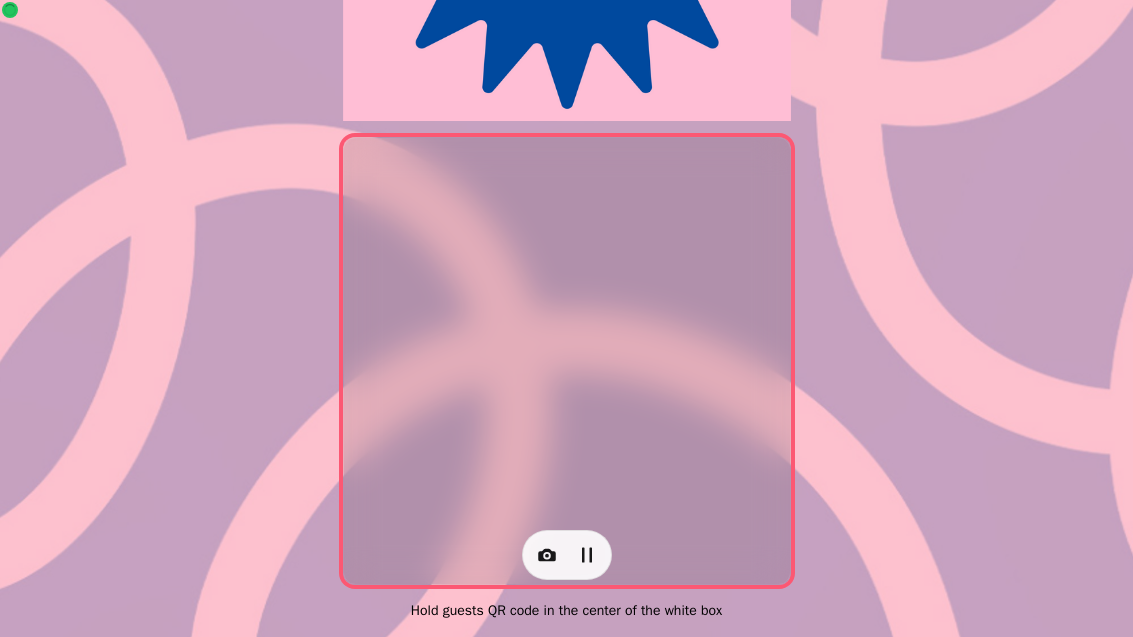 scroll, scrollTop: 411, scrollLeft: 0, axis: vertical 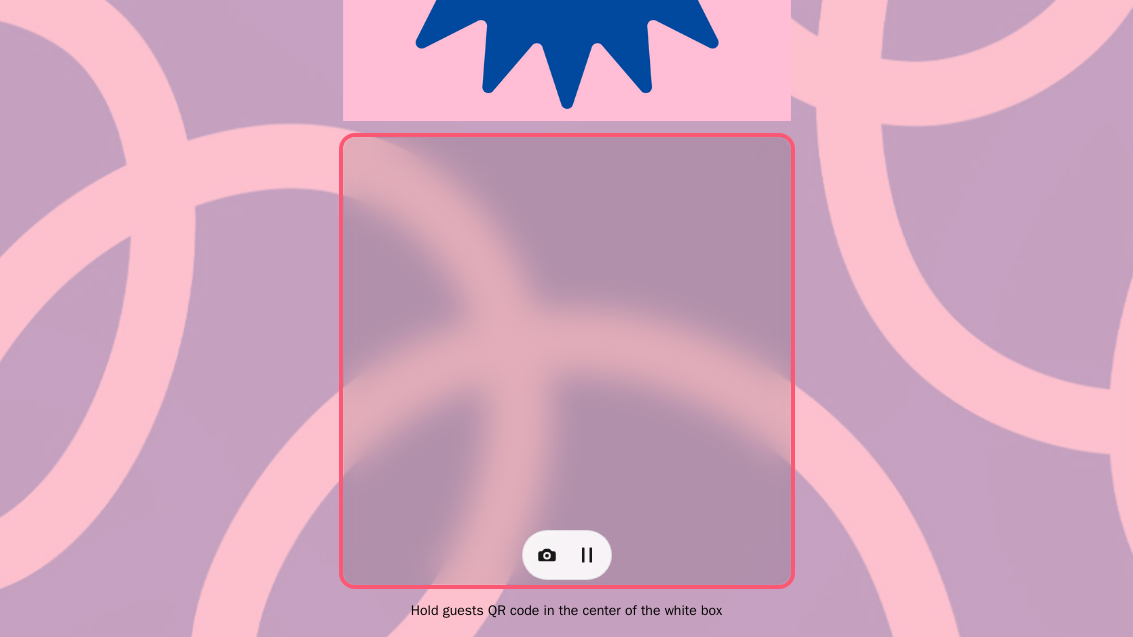 click at bounding box center [547, 555] 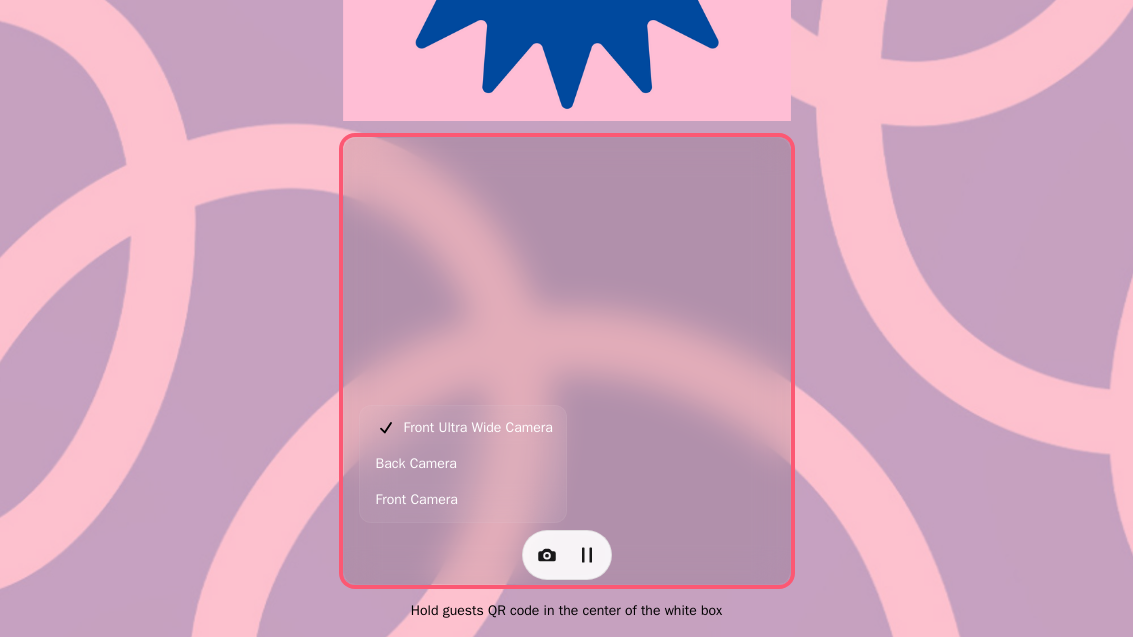 click on "Back Camera" at bounding box center (463, 464) 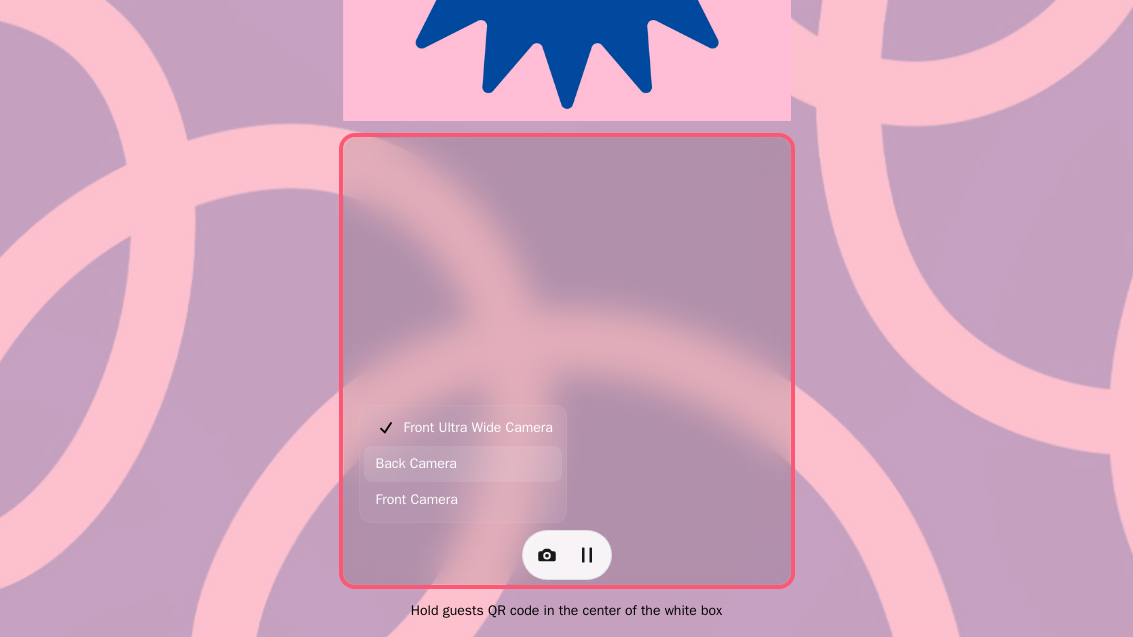 click on "Back Camera" at bounding box center (463, 464) 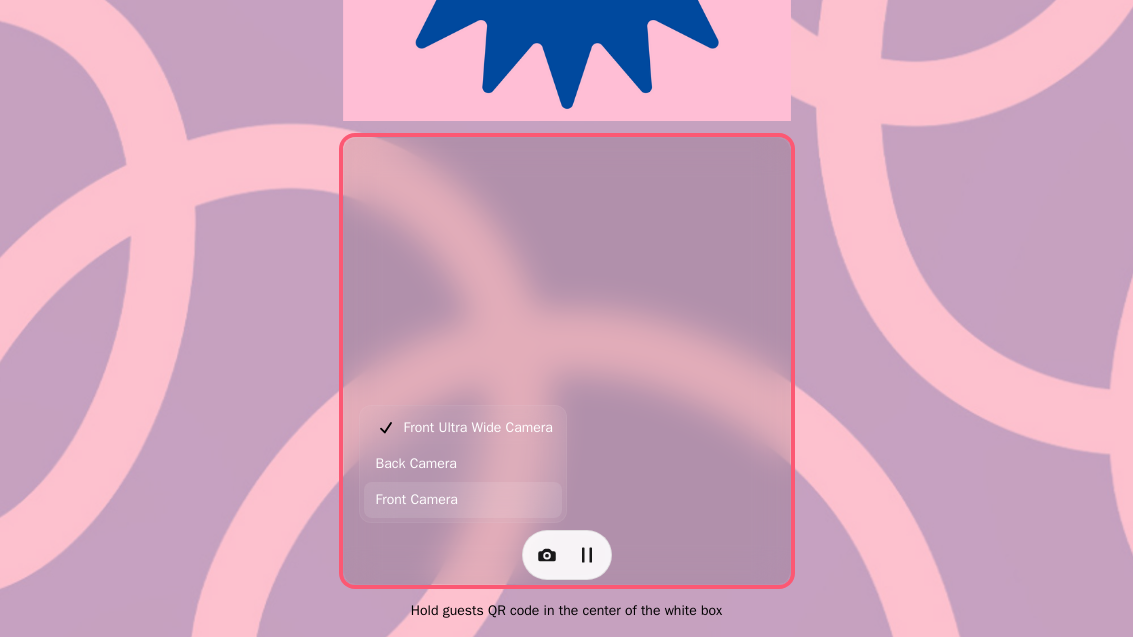 click on "Back Camera" at bounding box center [463, 464] 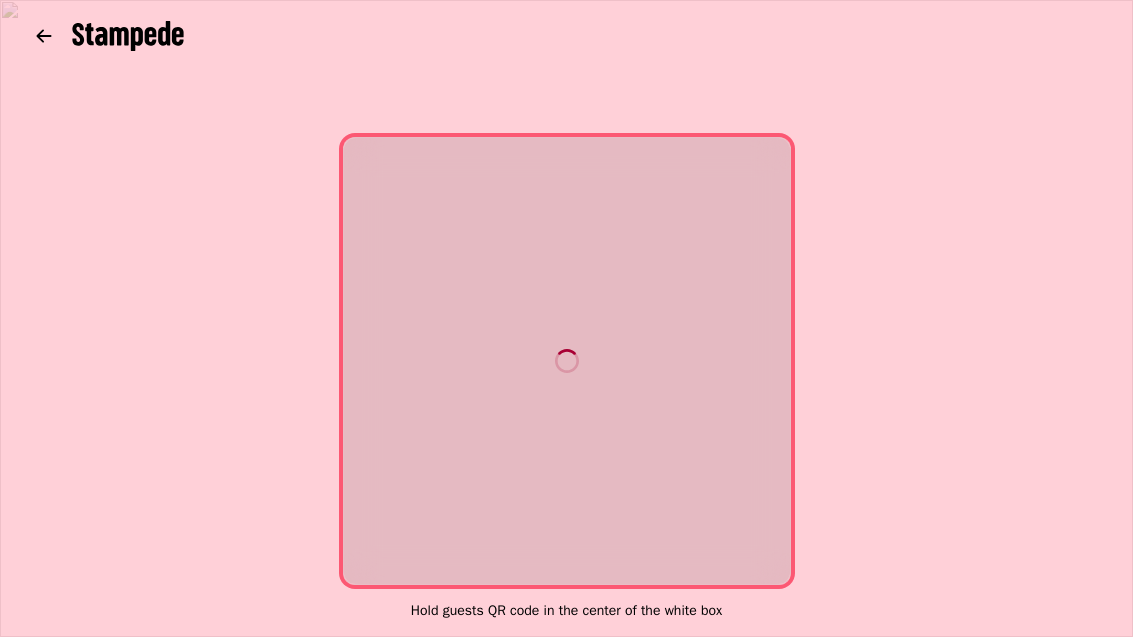 scroll, scrollTop: 0, scrollLeft: 0, axis: both 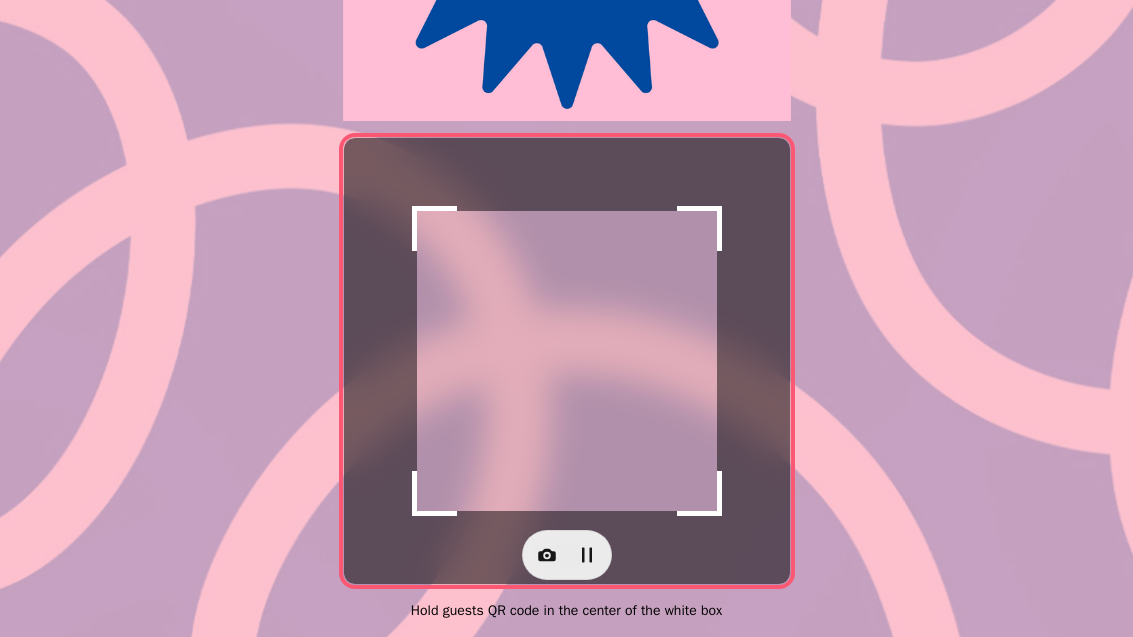click at bounding box center [547, 555] 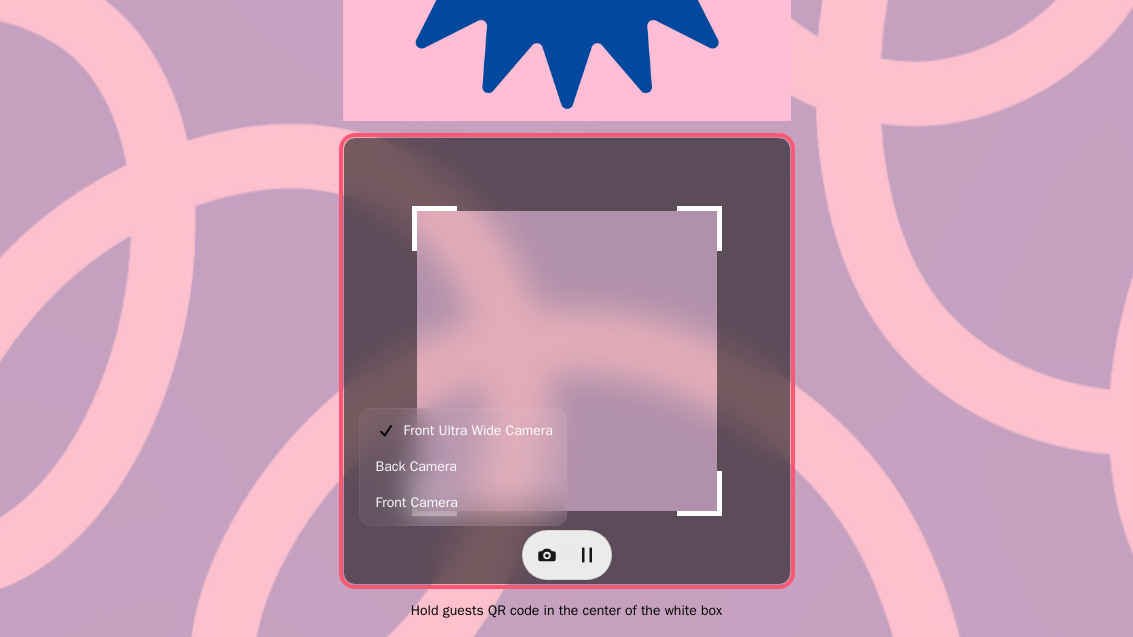 click on "Back Camera" at bounding box center (463, 467) 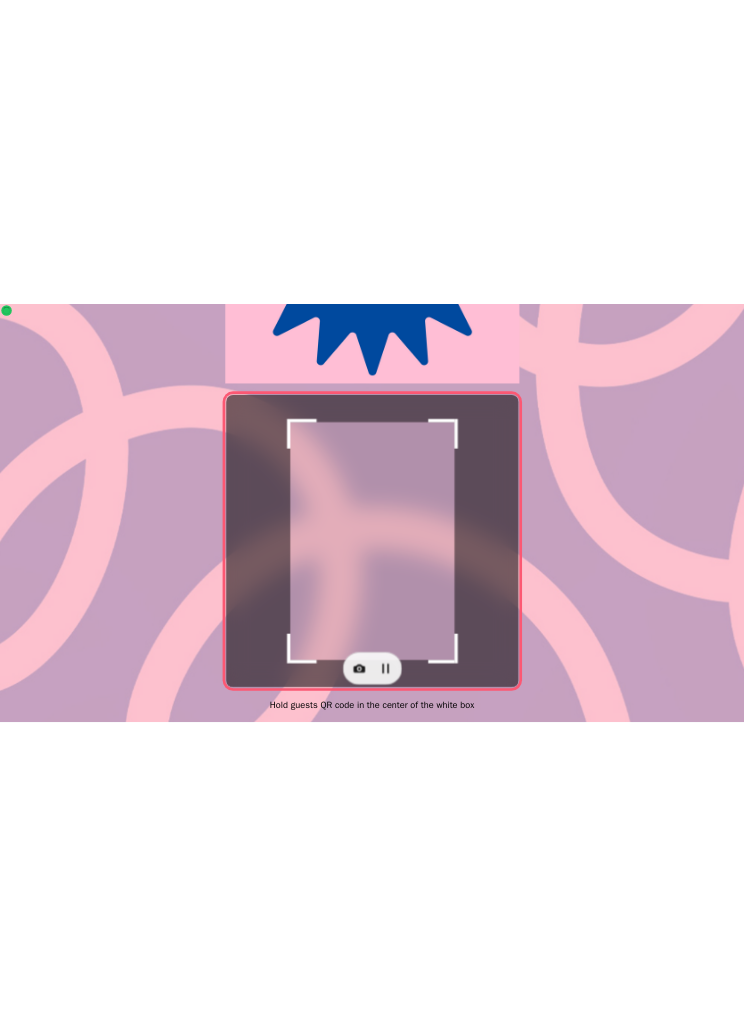 scroll, scrollTop: 22, scrollLeft: 0, axis: vertical 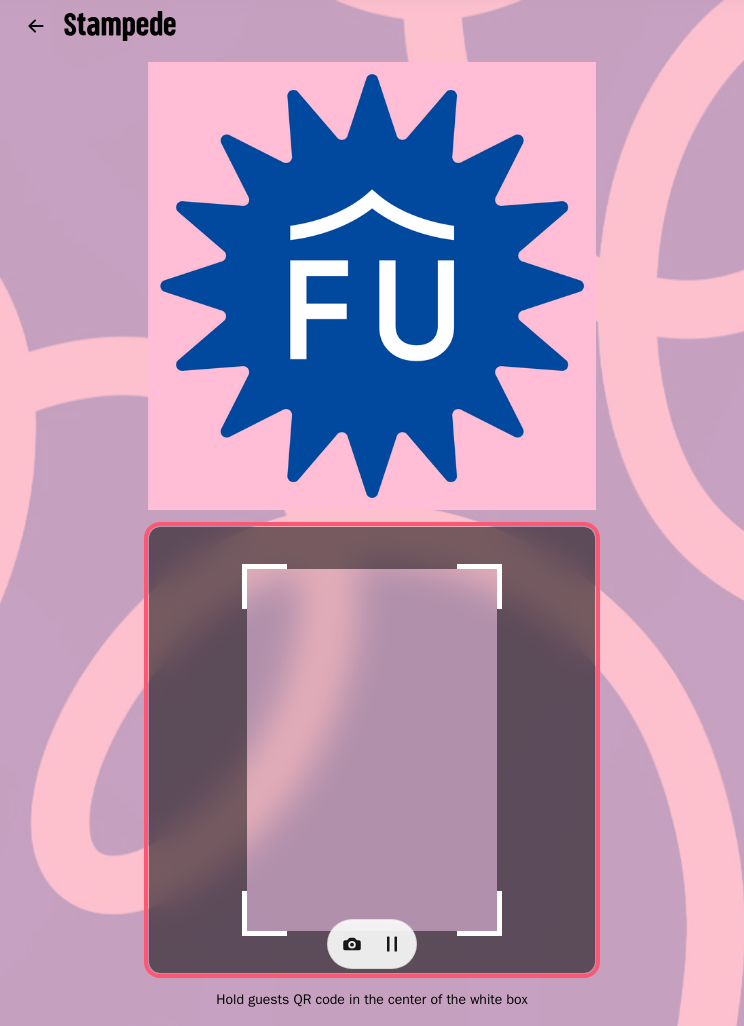 click at bounding box center (372, 750) 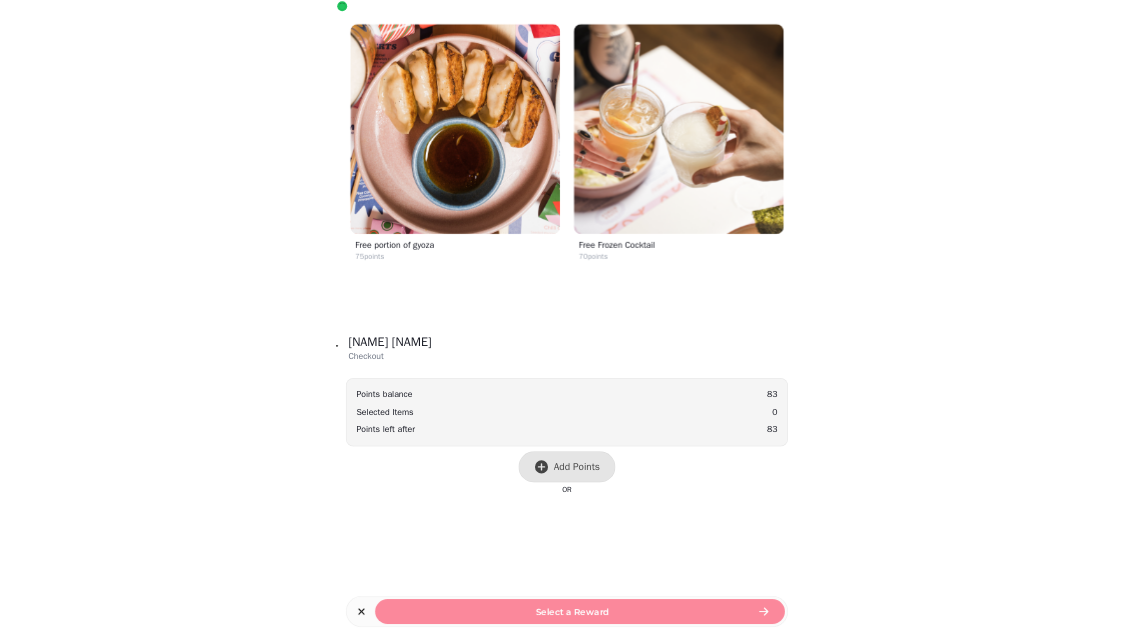 scroll, scrollTop: 0, scrollLeft: 0, axis: both 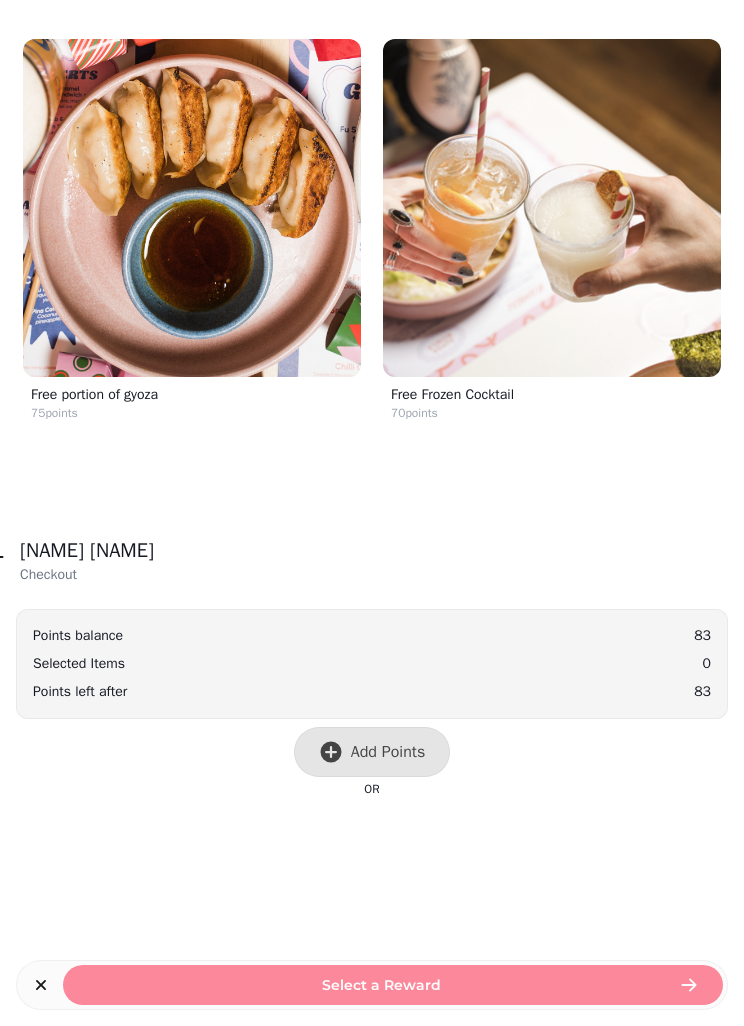 click on "Add Points" at bounding box center [388, 752] 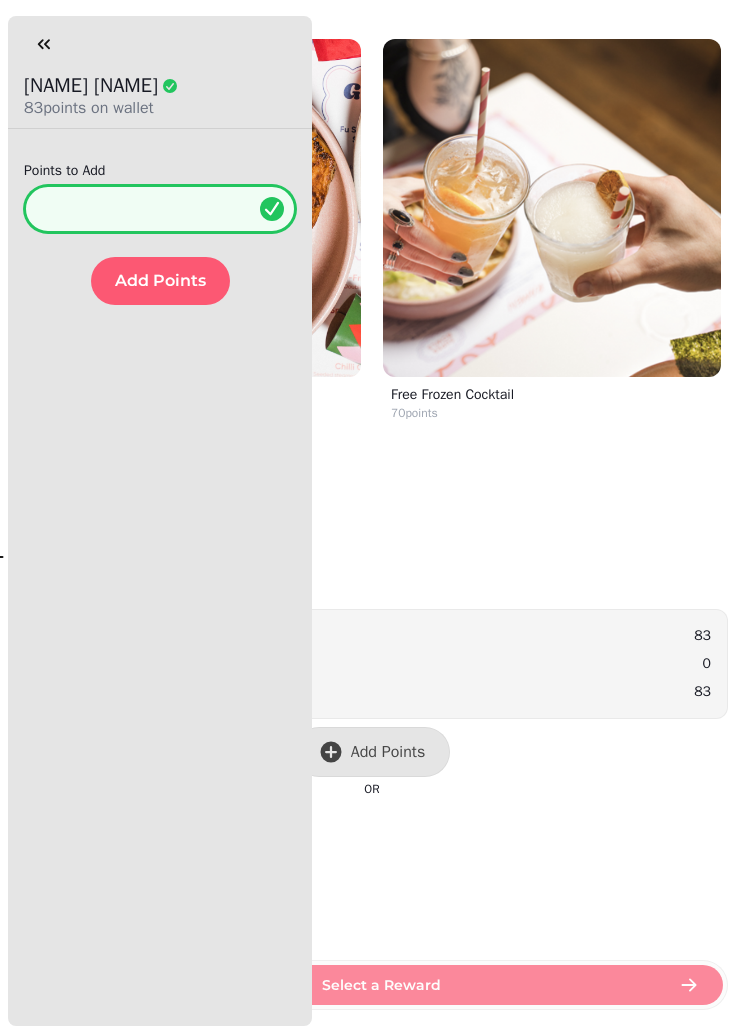 click on "*" at bounding box center (160, 209) 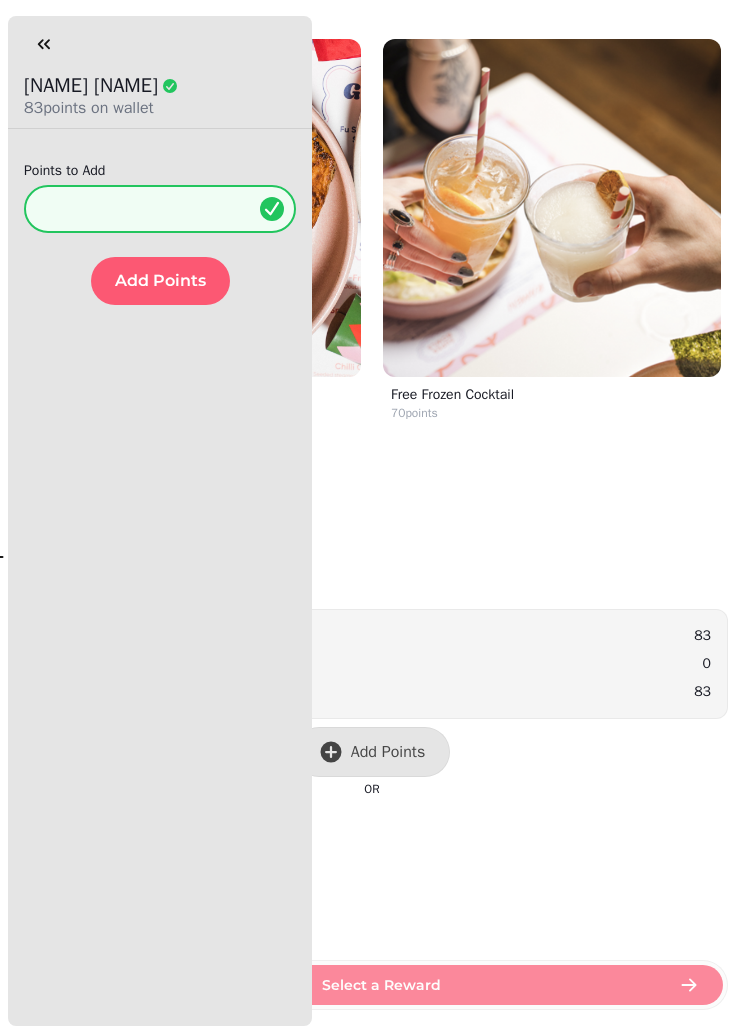 click on "Add Points" at bounding box center [160, 281] 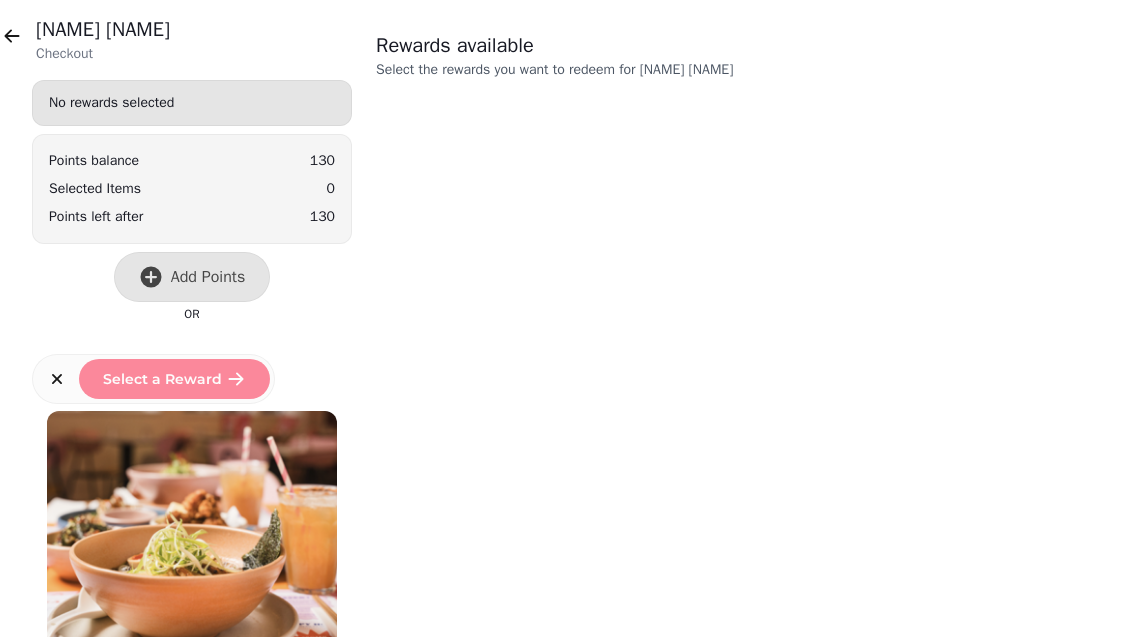 click 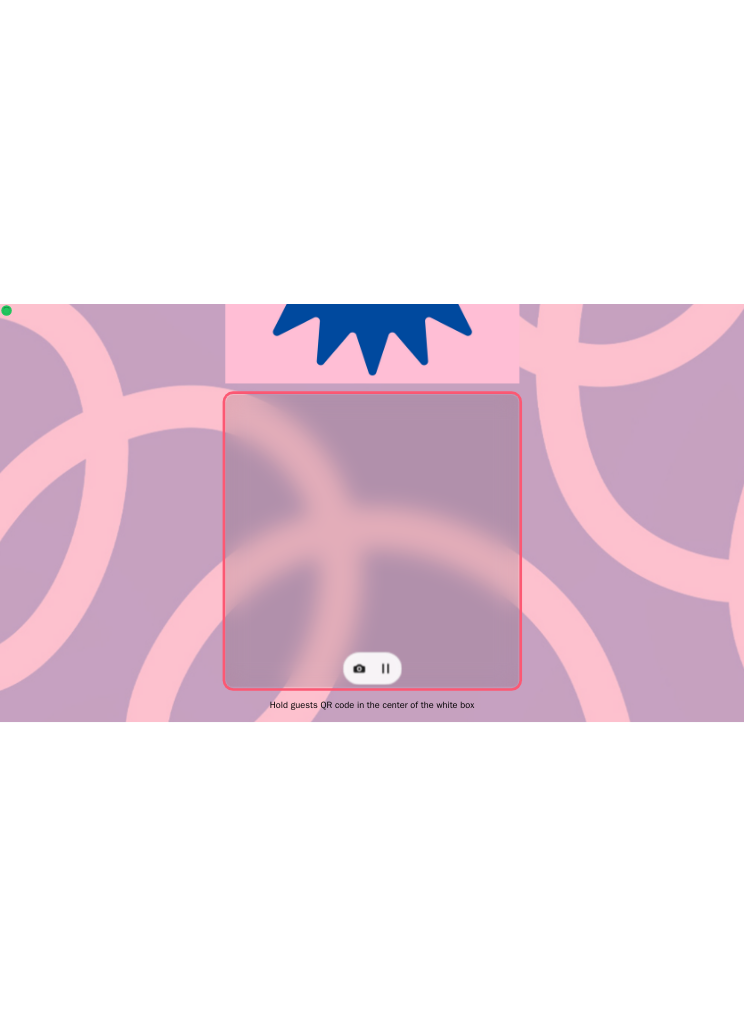 scroll, scrollTop: 411, scrollLeft: 0, axis: vertical 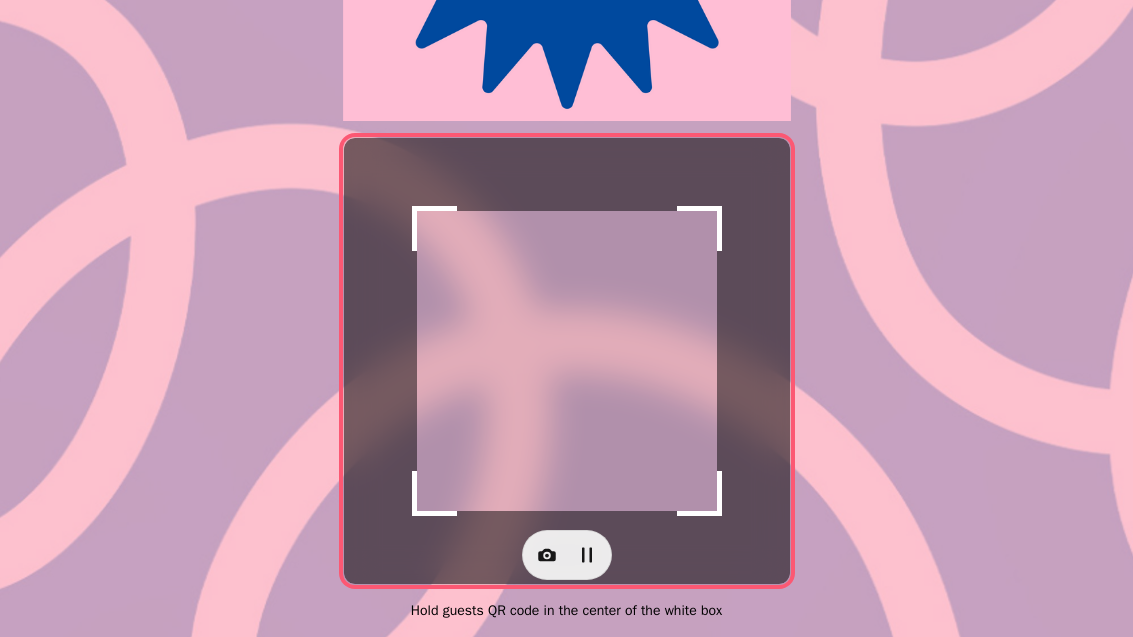 click at bounding box center [547, 555] 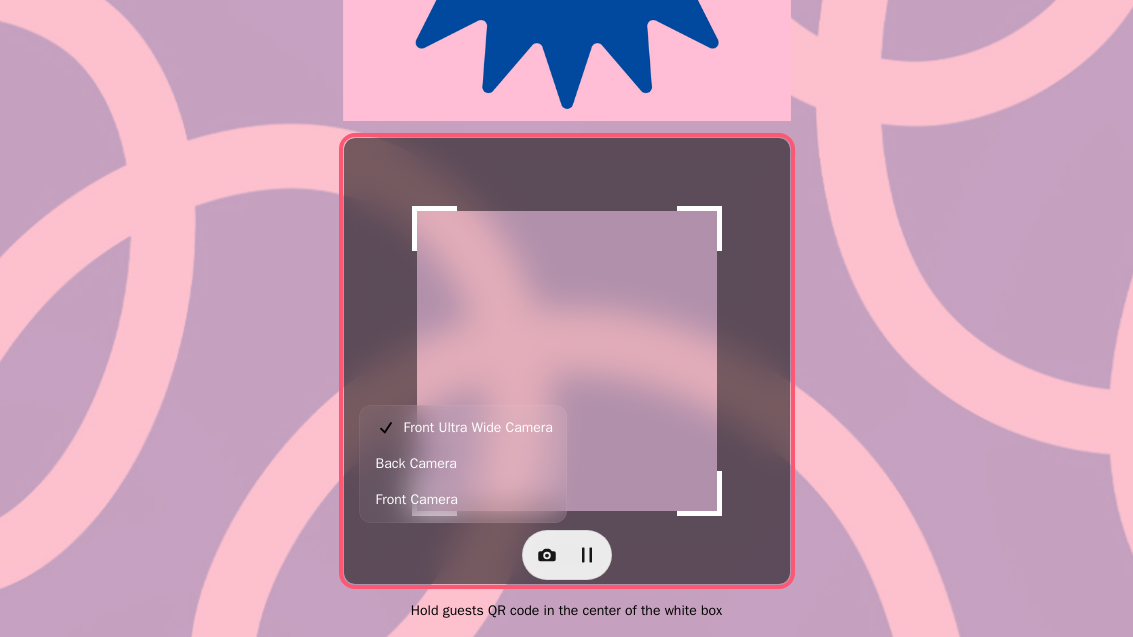 click on "Back Camera" at bounding box center (463, 464) 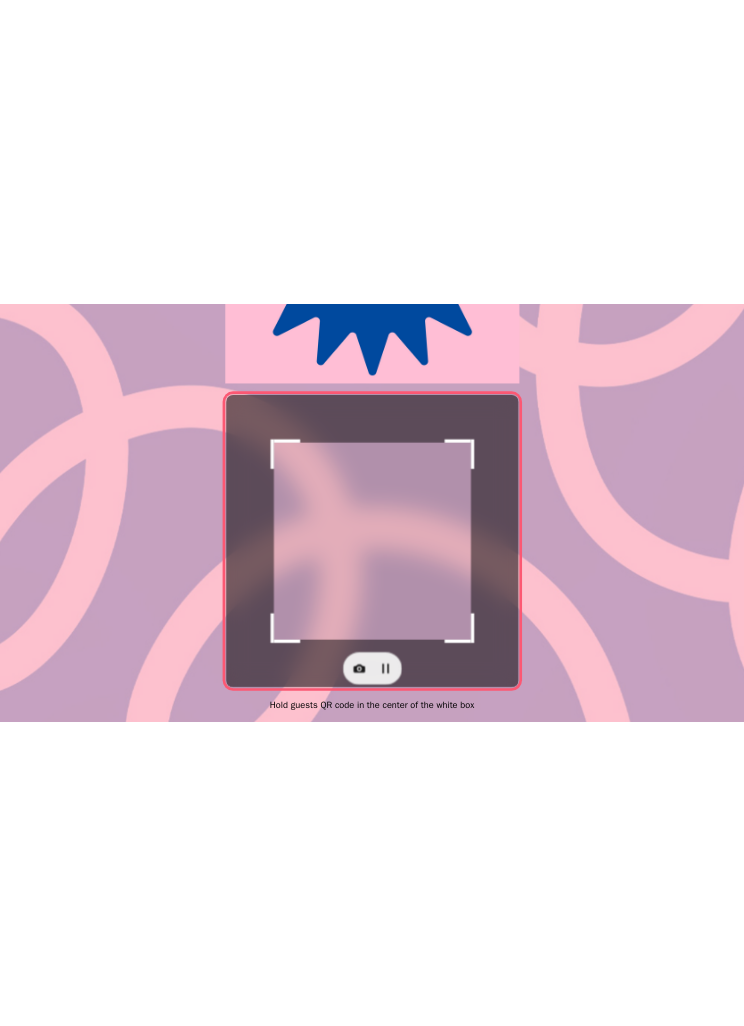 scroll, scrollTop: 22, scrollLeft: 0, axis: vertical 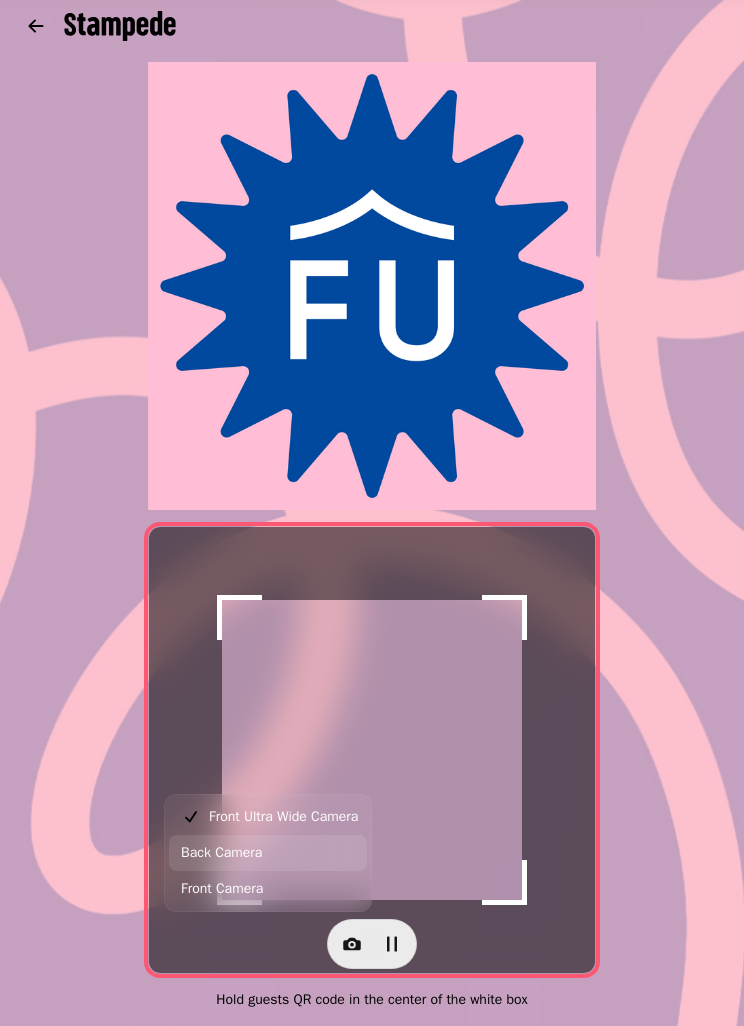 click on "Back Camera" at bounding box center (268, 853) 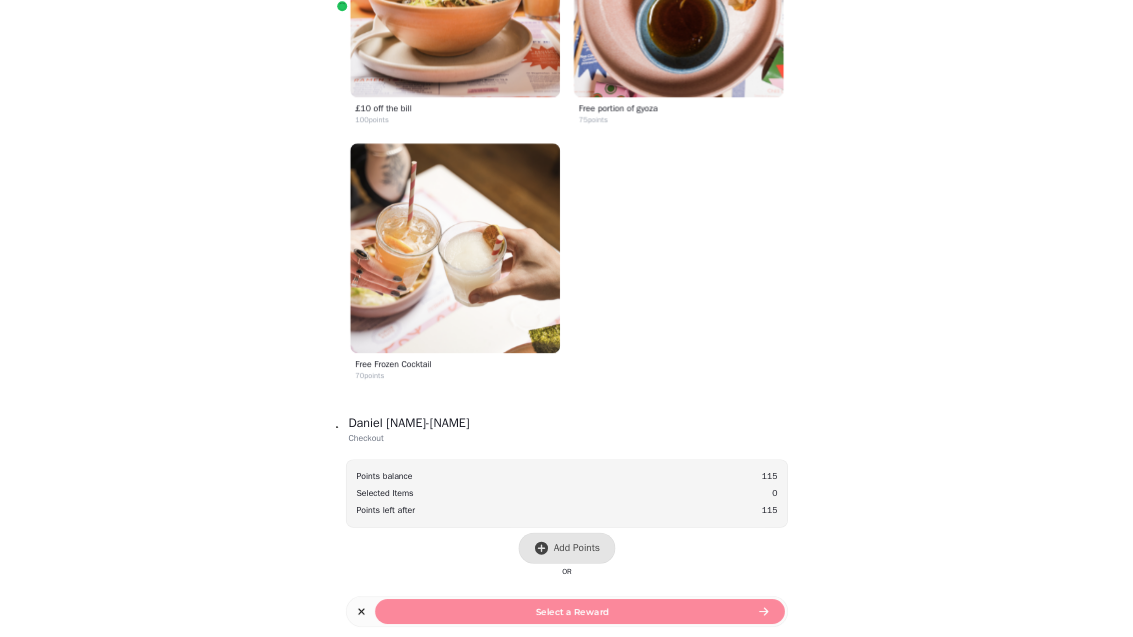 scroll, scrollTop: 0, scrollLeft: 0, axis: both 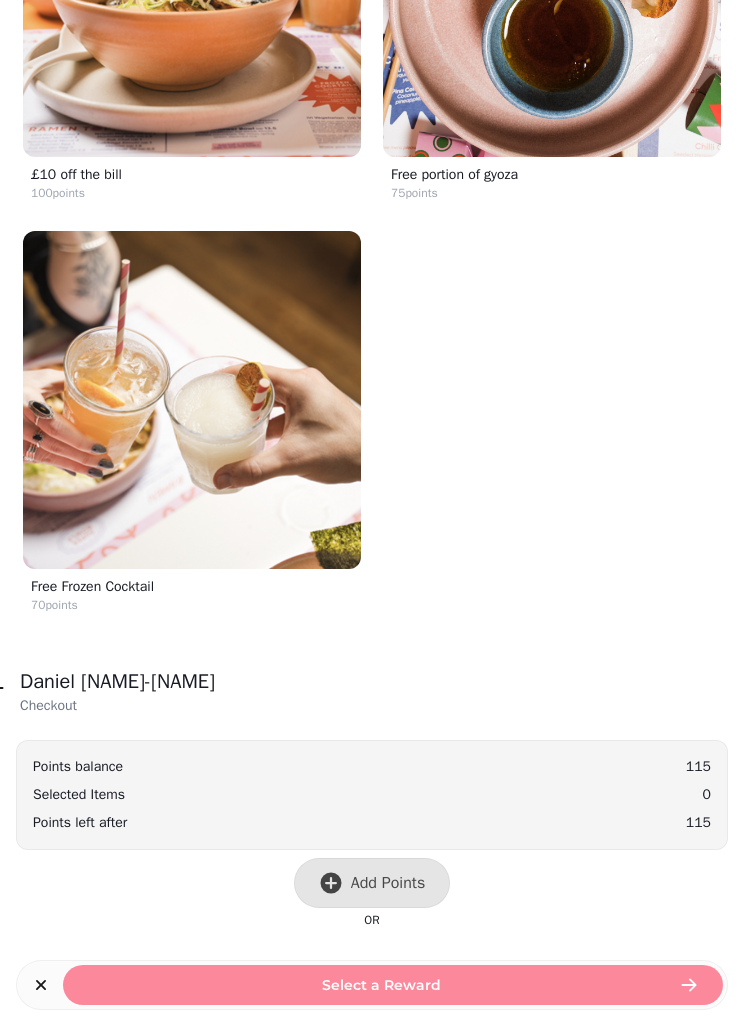 click on "Add Points" at bounding box center (388, 883) 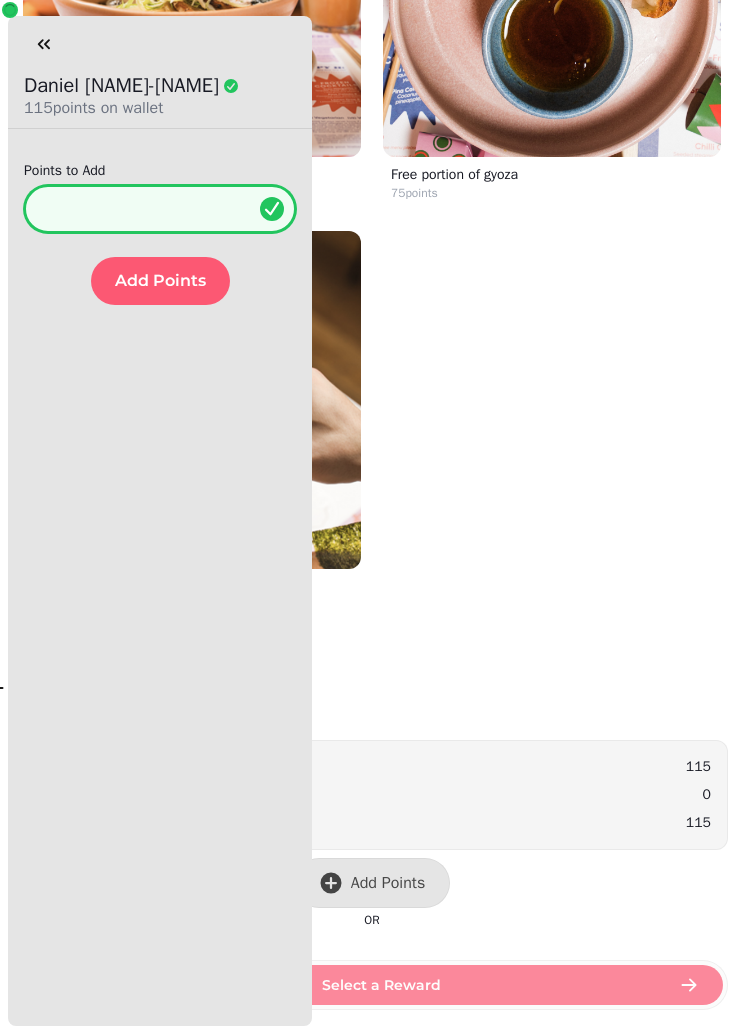 click on "*" at bounding box center [160, 209] 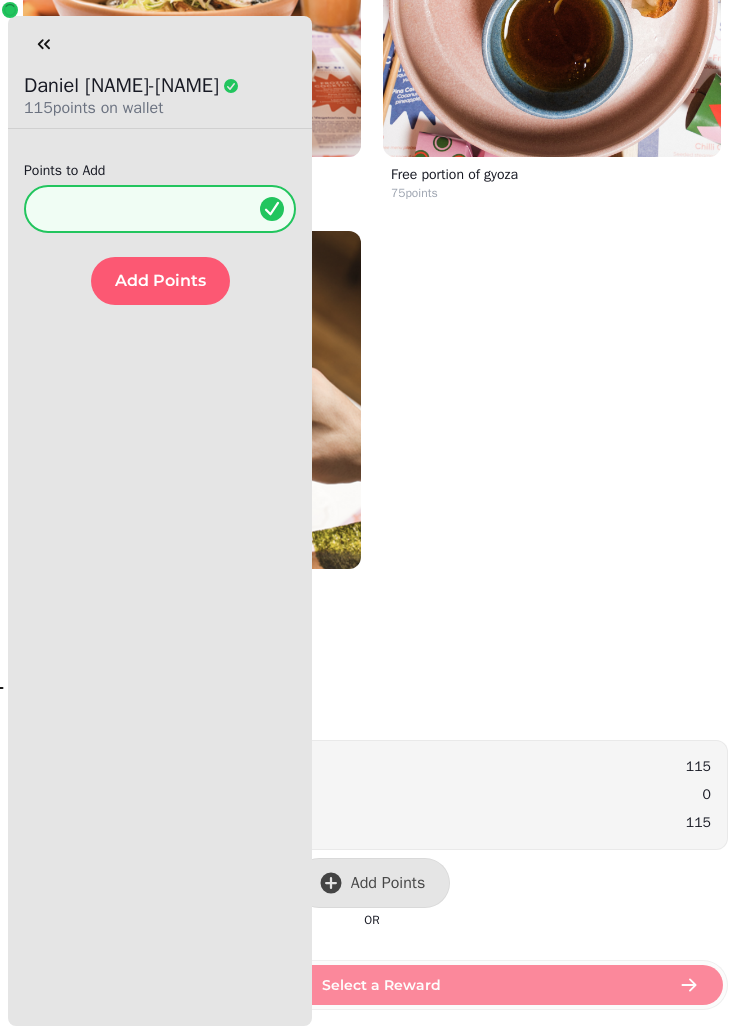 click on "Points to Add *** Add Points" at bounding box center [160, 233] 